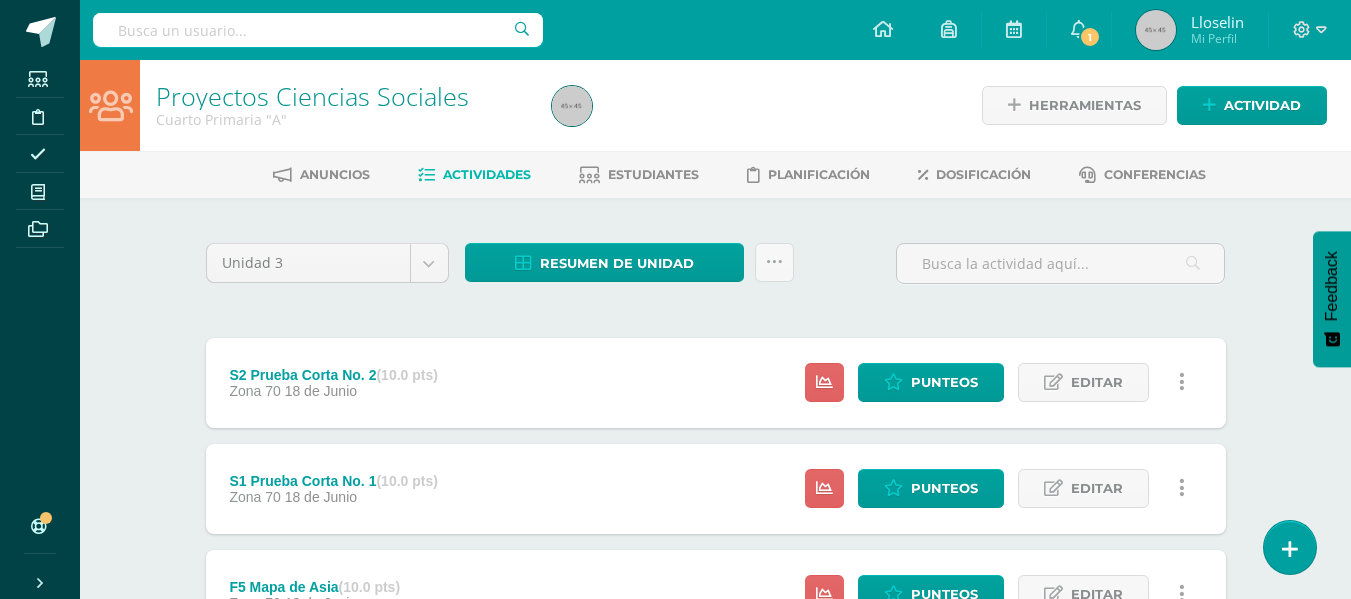 scroll, scrollTop: 0, scrollLeft: 0, axis: both 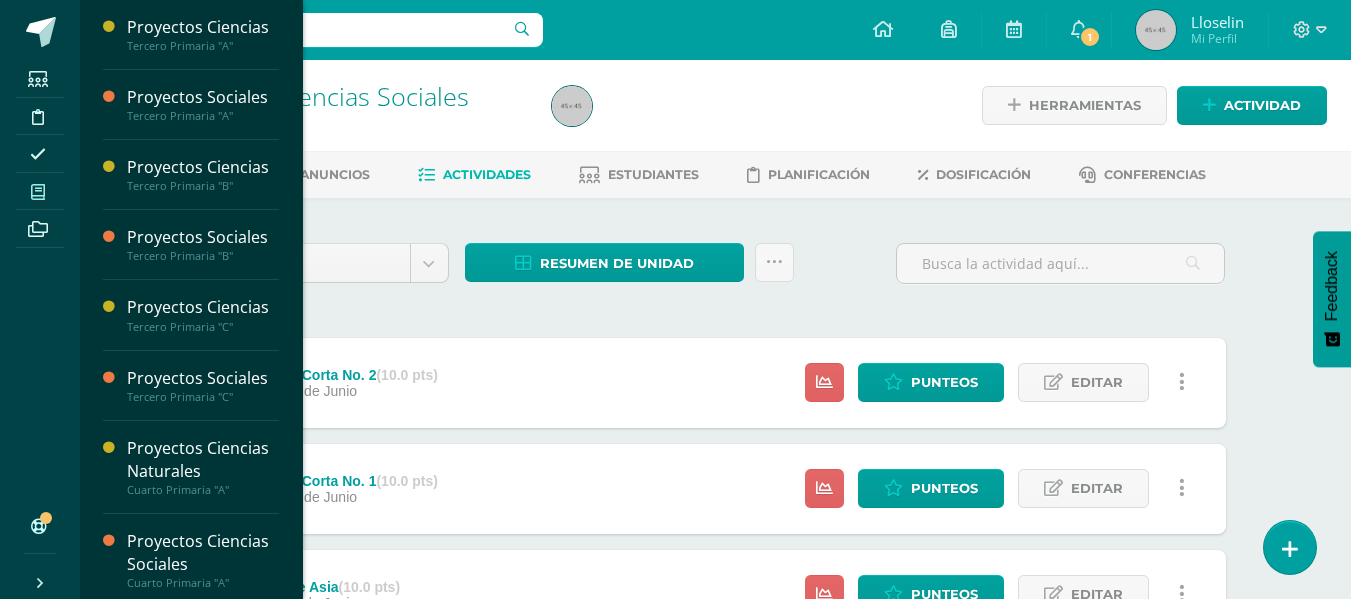 click at bounding box center [38, 192] 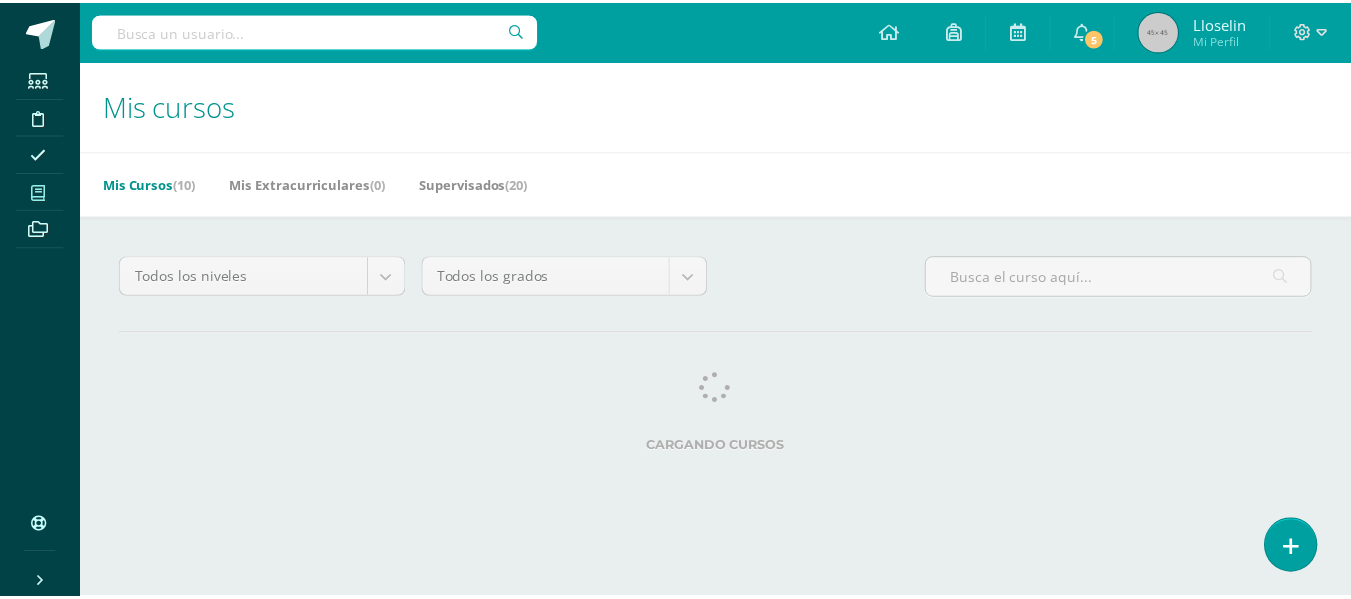 scroll, scrollTop: 0, scrollLeft: 0, axis: both 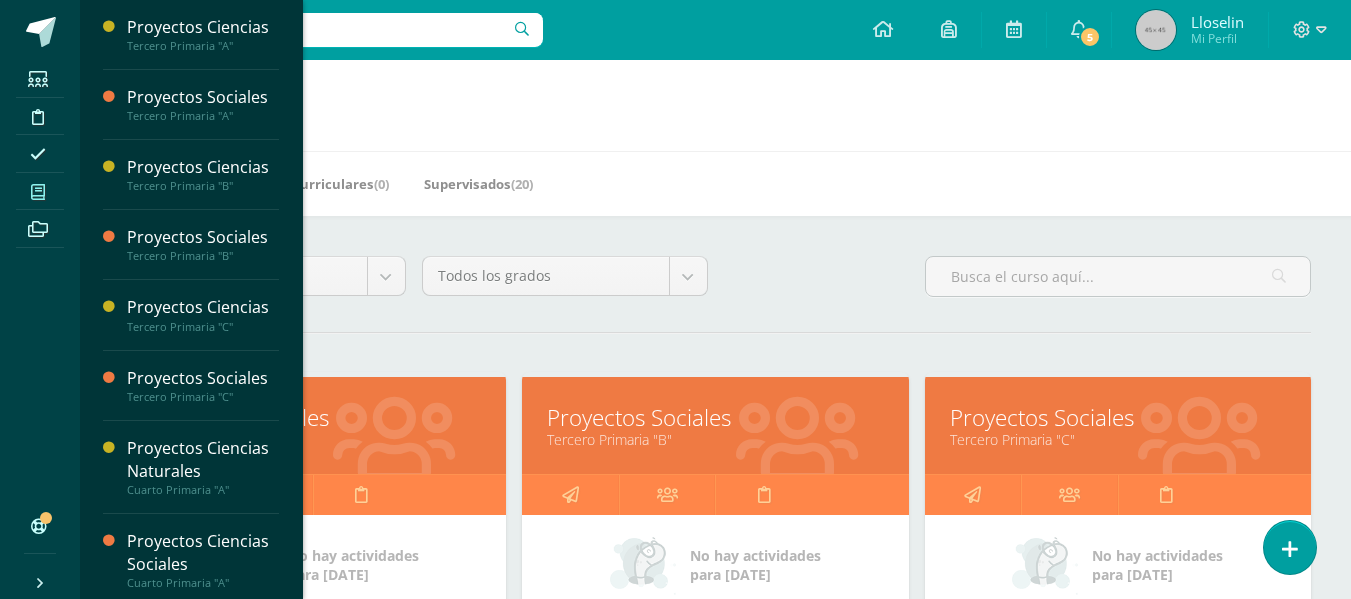 click on "Tercero Primaria "B"" at bounding box center [715, 439] 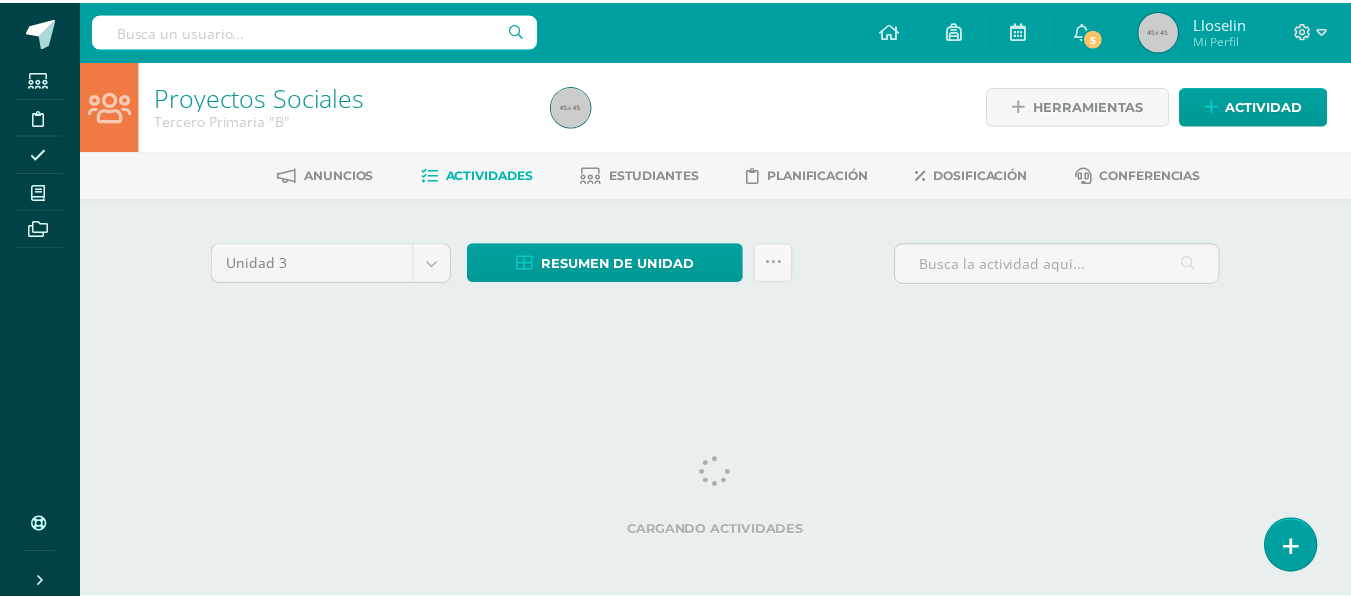 scroll, scrollTop: 0, scrollLeft: 0, axis: both 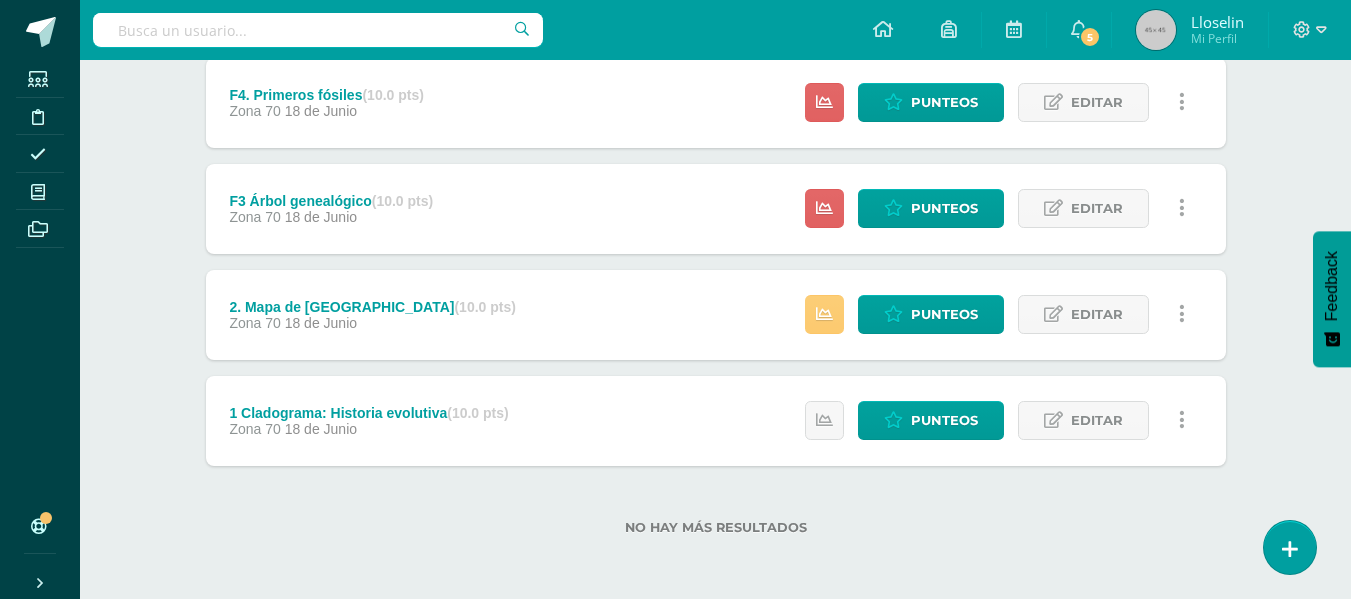 click on "Estatus de Actividad:
1
Estudiantes sin calificar
0
Estudiantes con cero
Media
93.3
Max
100
Min
90
Punteos
Editar
Historial de actividad
Eliminar" at bounding box center (1000, 315) 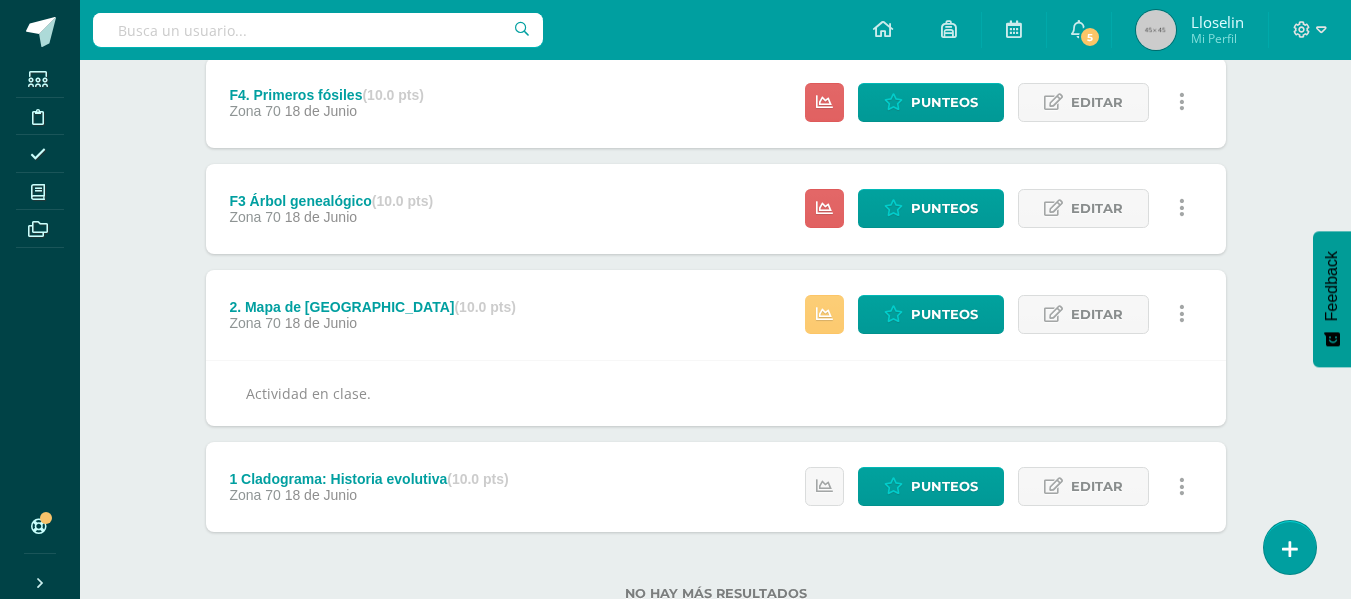 click on "Estatus de Actividad:
1
Estudiantes sin calificar
0
Estudiantes con cero
Media
93.3
Max
100
Min
90
Punteos
Editar
Historial de actividad
Eliminar" at bounding box center [1000, 315] 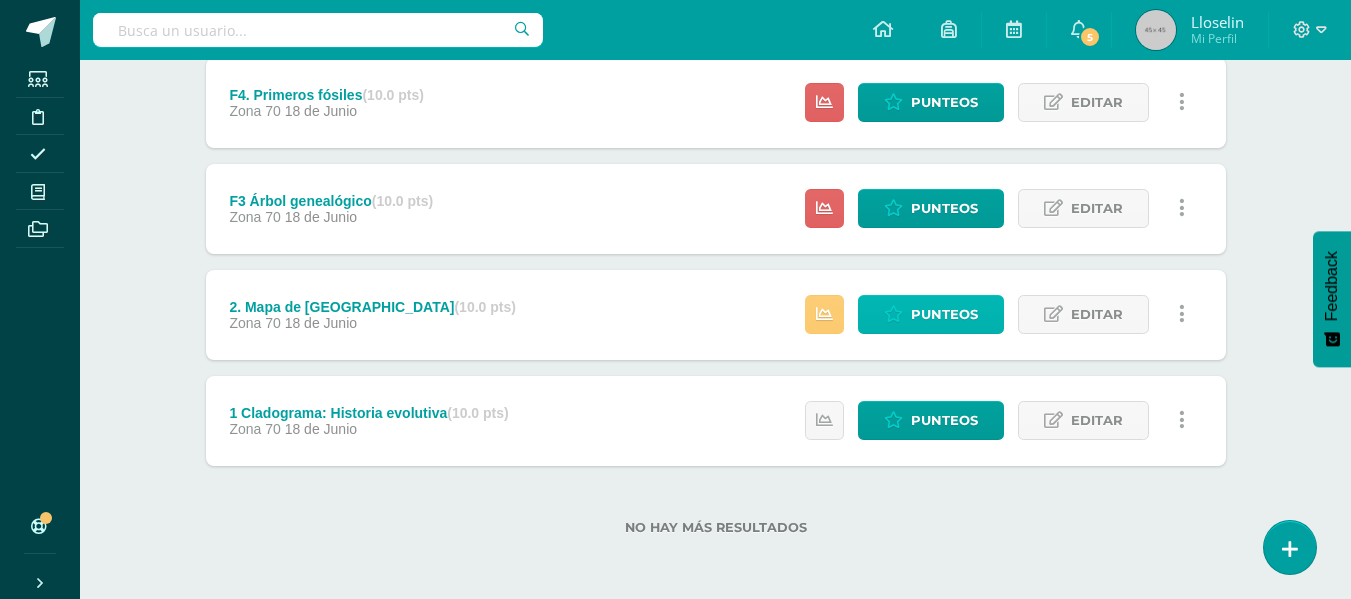 click on "Punteos" at bounding box center (944, 314) 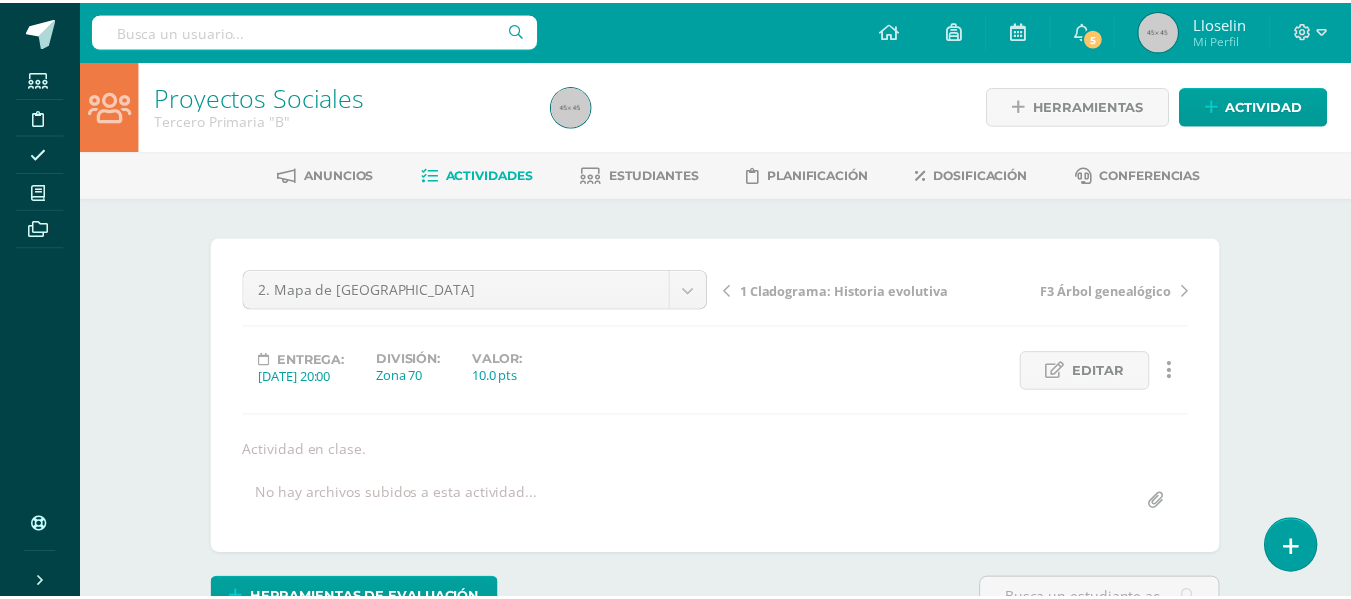 scroll, scrollTop: 29, scrollLeft: 0, axis: vertical 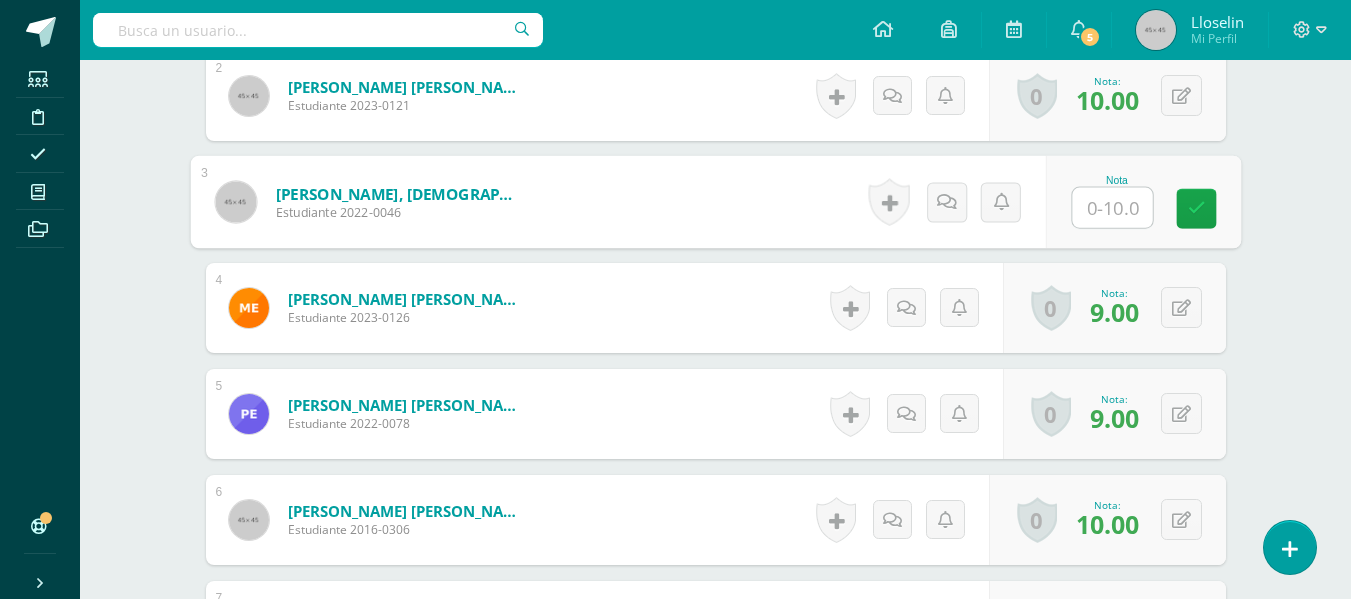 click at bounding box center (1112, 208) 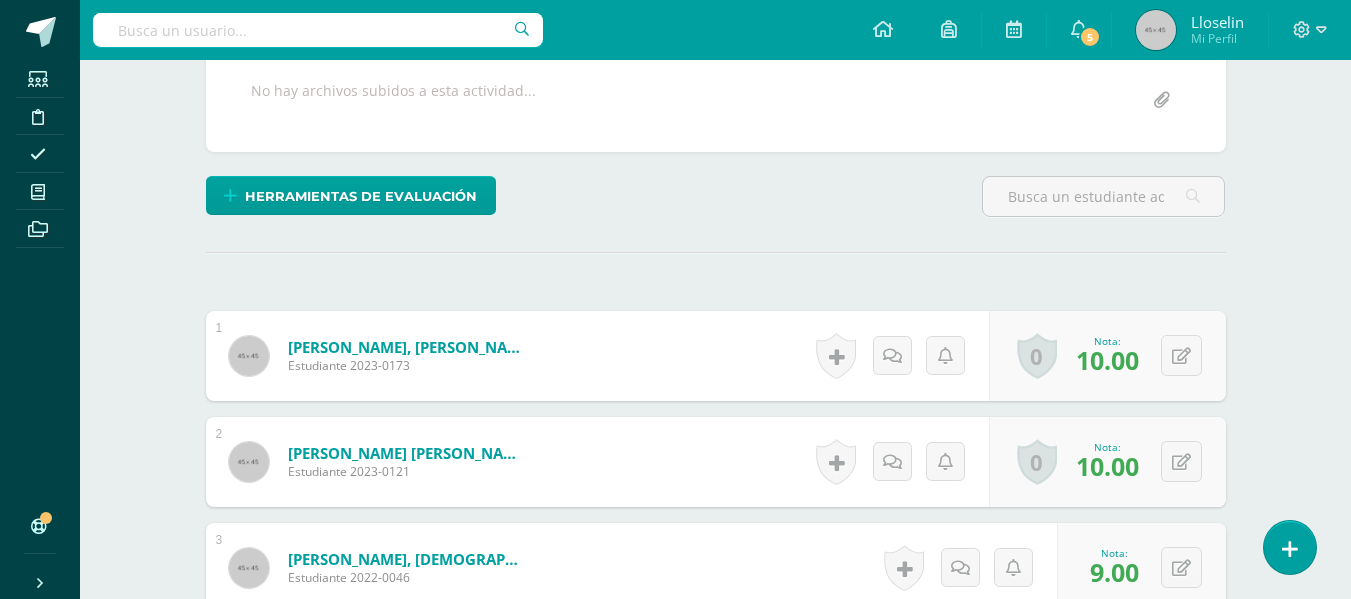 scroll, scrollTop: 0, scrollLeft: 0, axis: both 